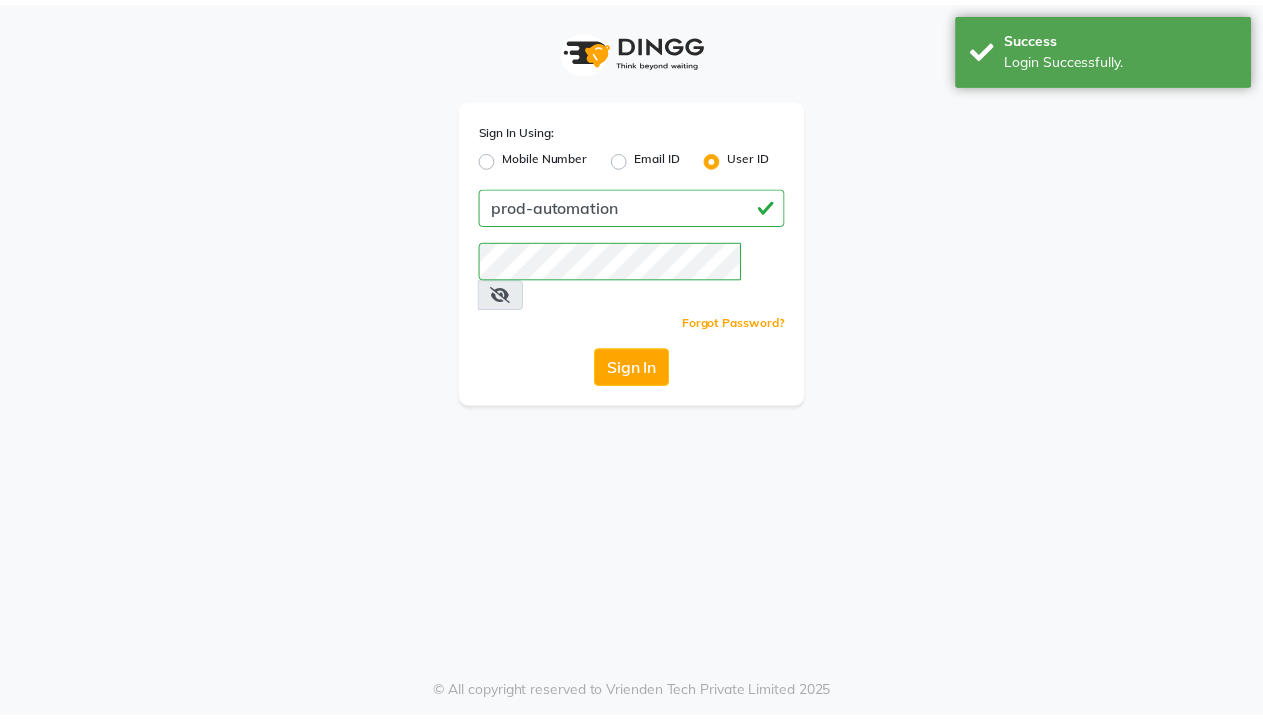 scroll, scrollTop: 0, scrollLeft: 0, axis: both 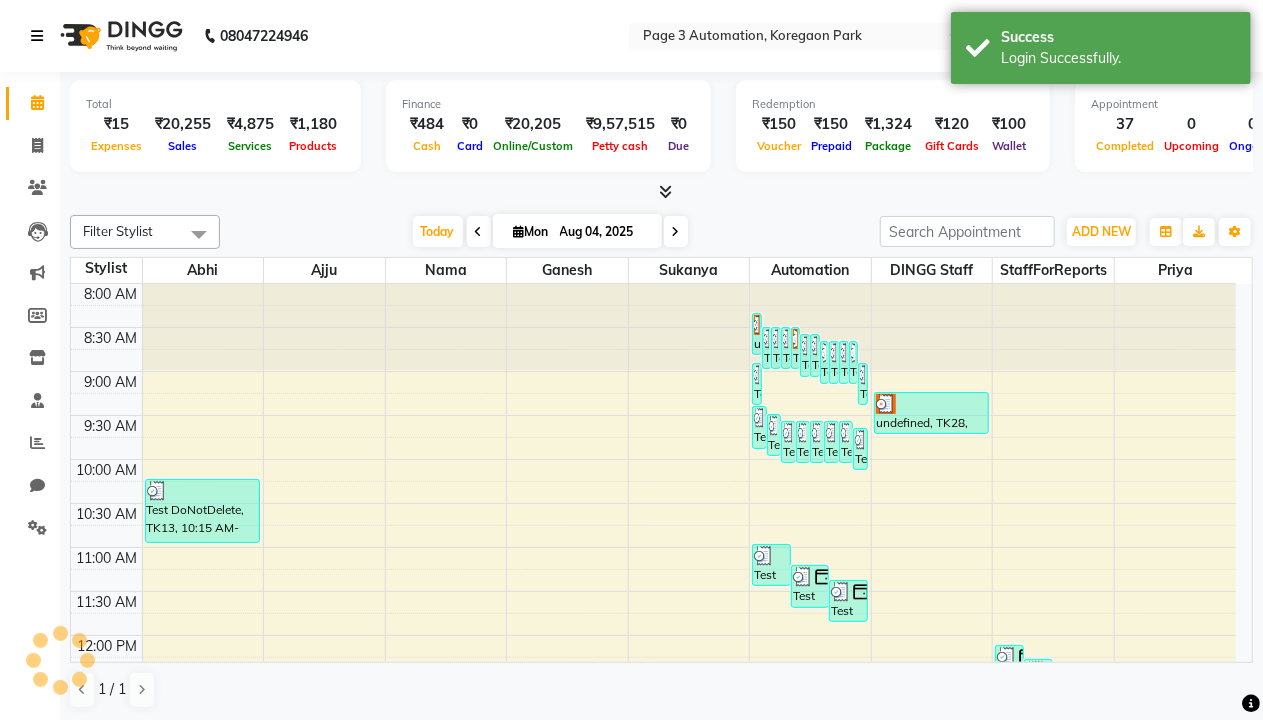 click at bounding box center (37, 36) 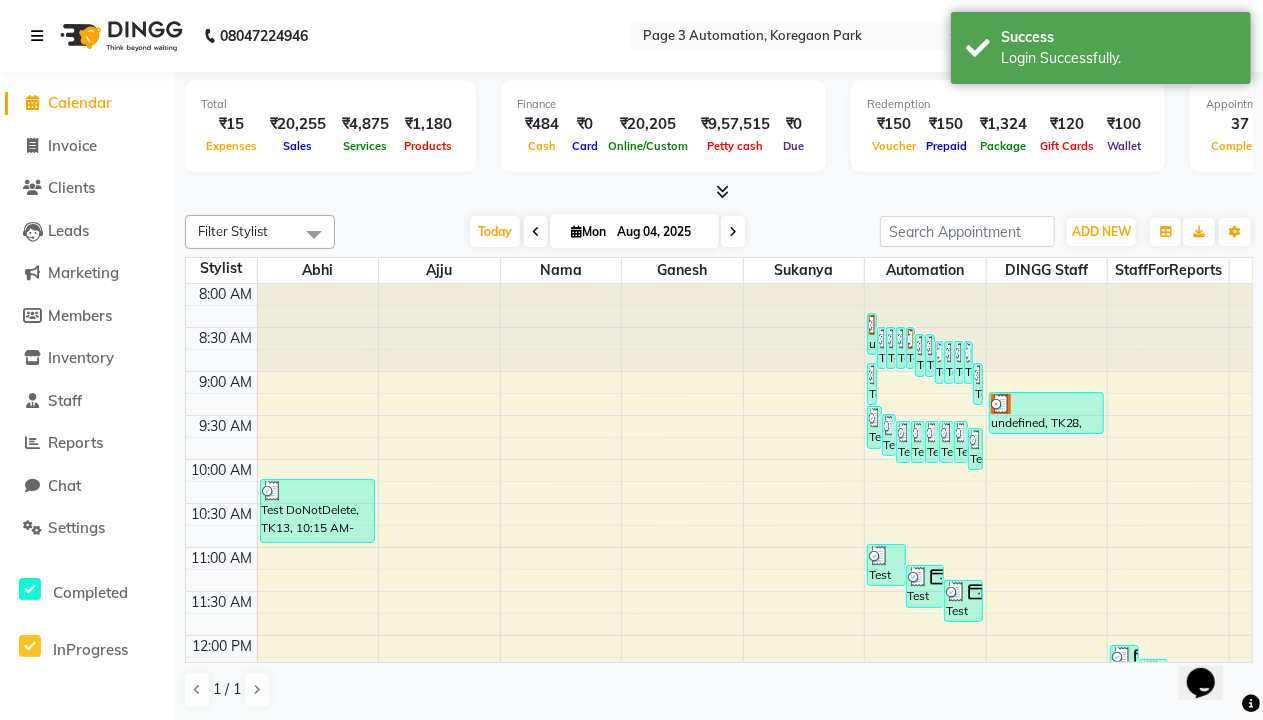scroll, scrollTop: 0, scrollLeft: 0, axis: both 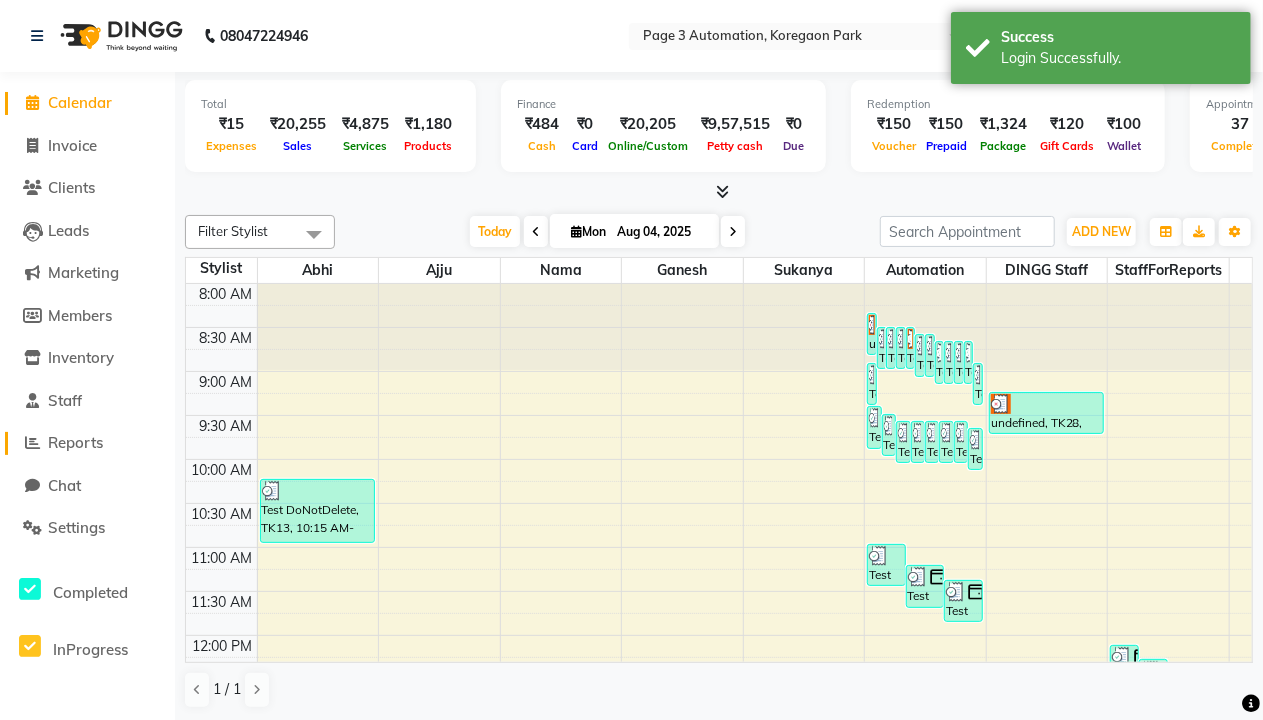 click on "Reports" 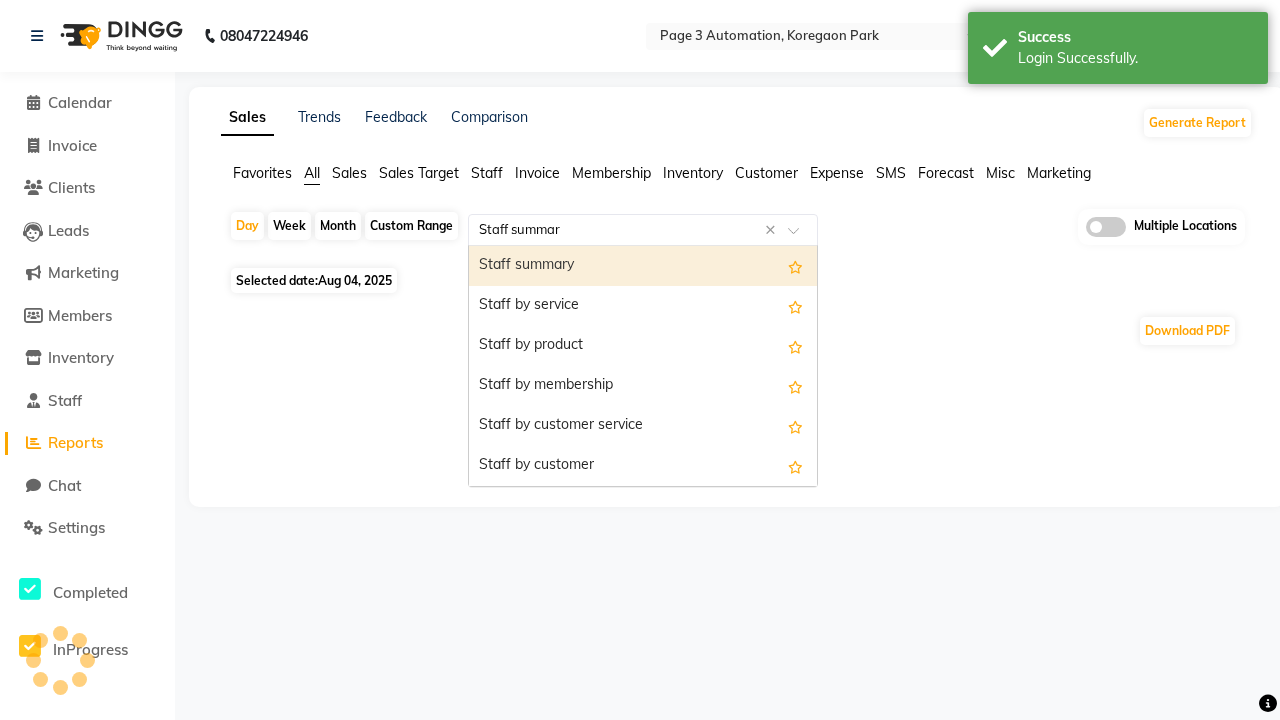 type on "Staff summary" 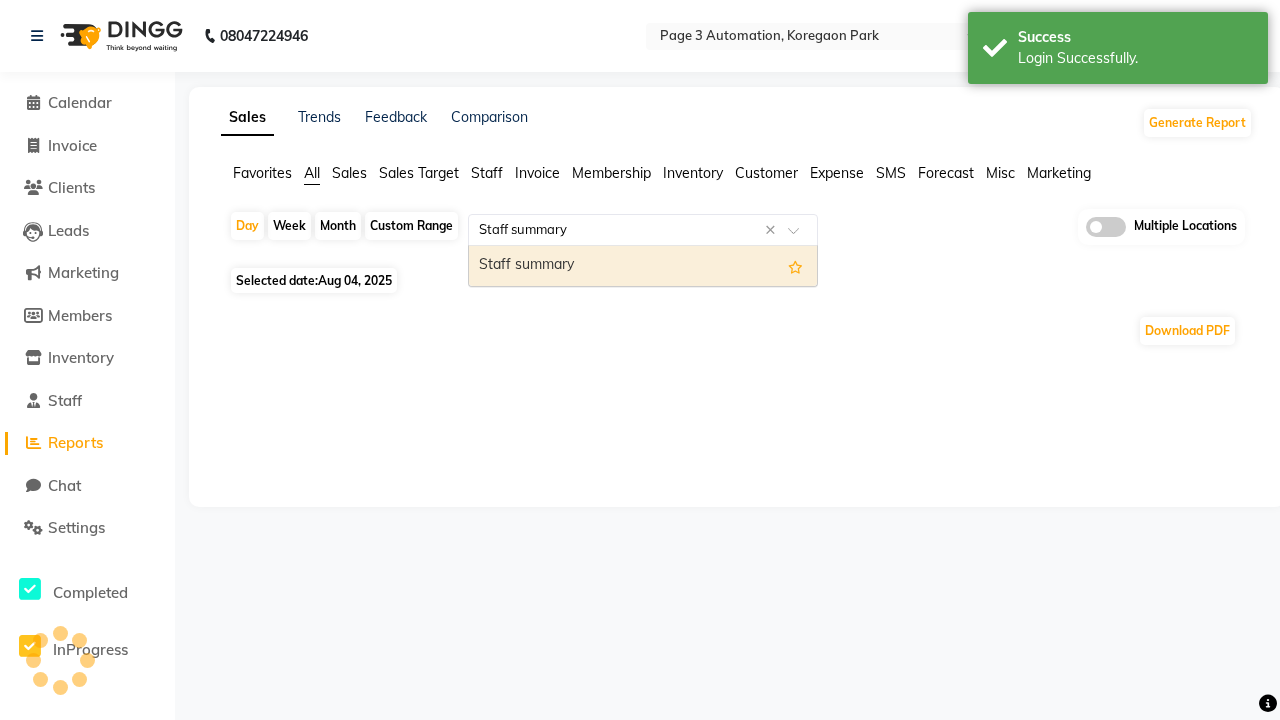 click on "Staff summary" at bounding box center (643, 266) 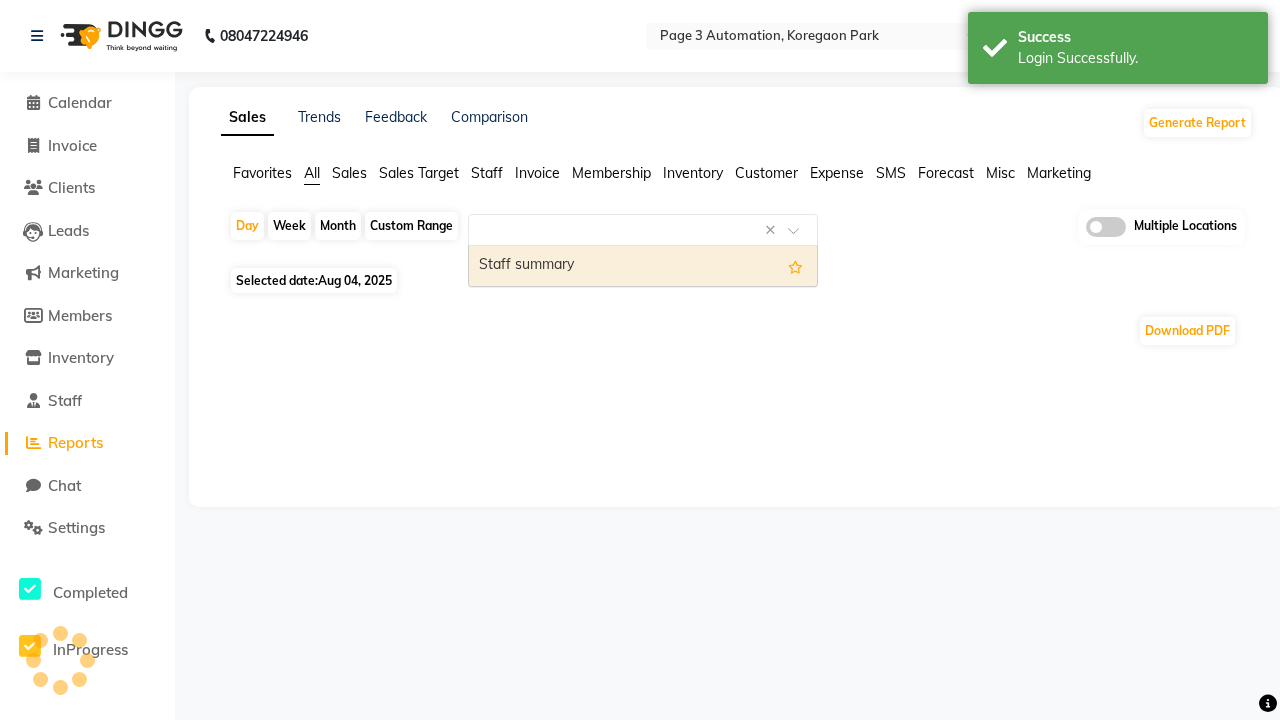 select on "full_report" 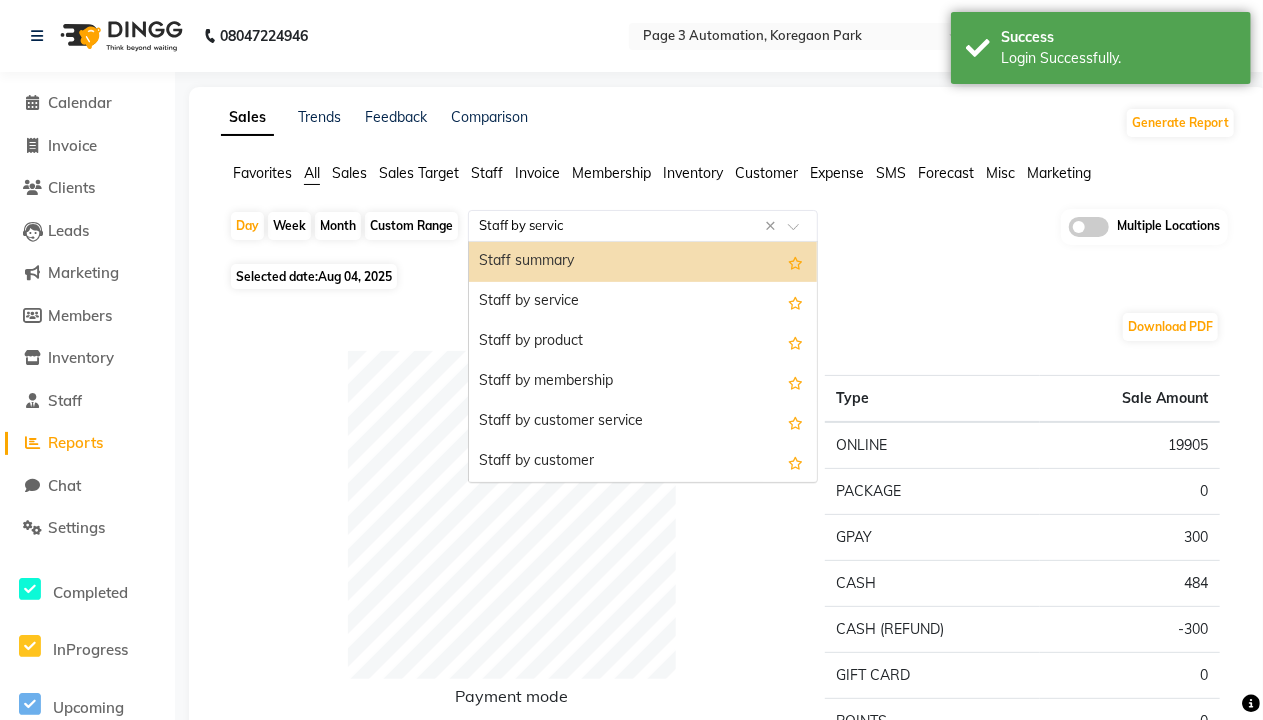 type on "Staff by service" 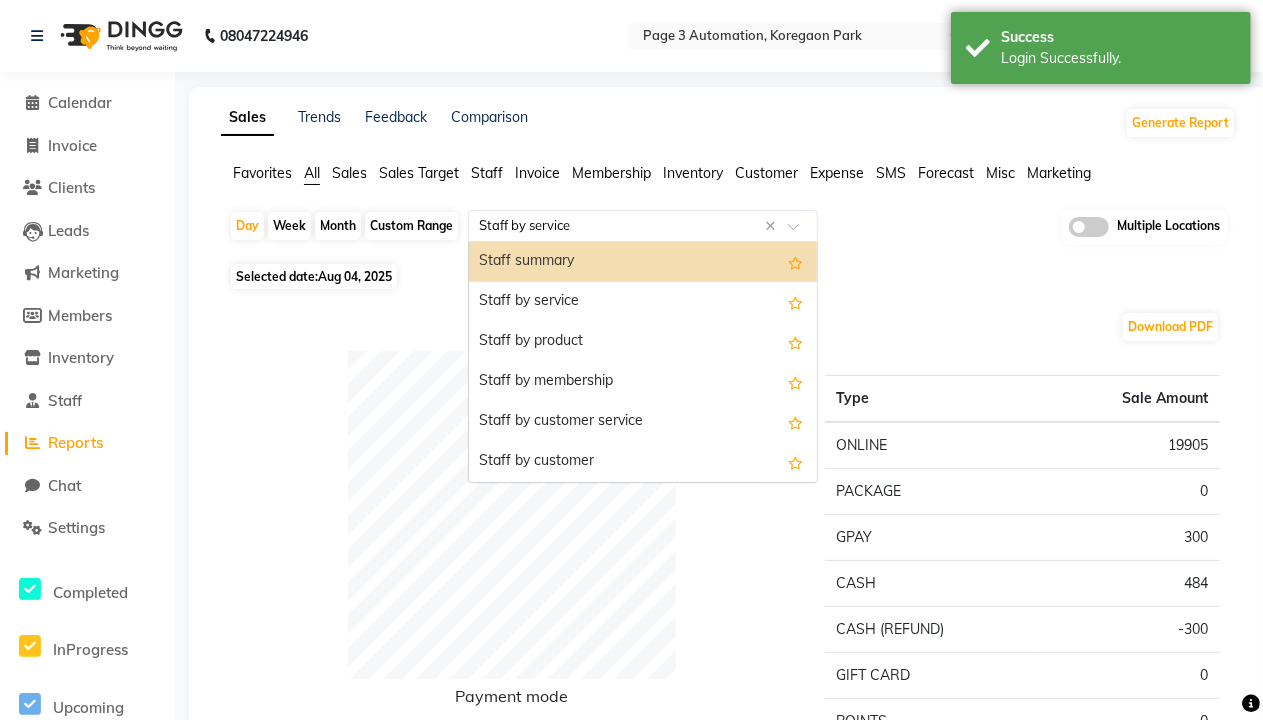 click on "Staff by service" at bounding box center (643, 302) 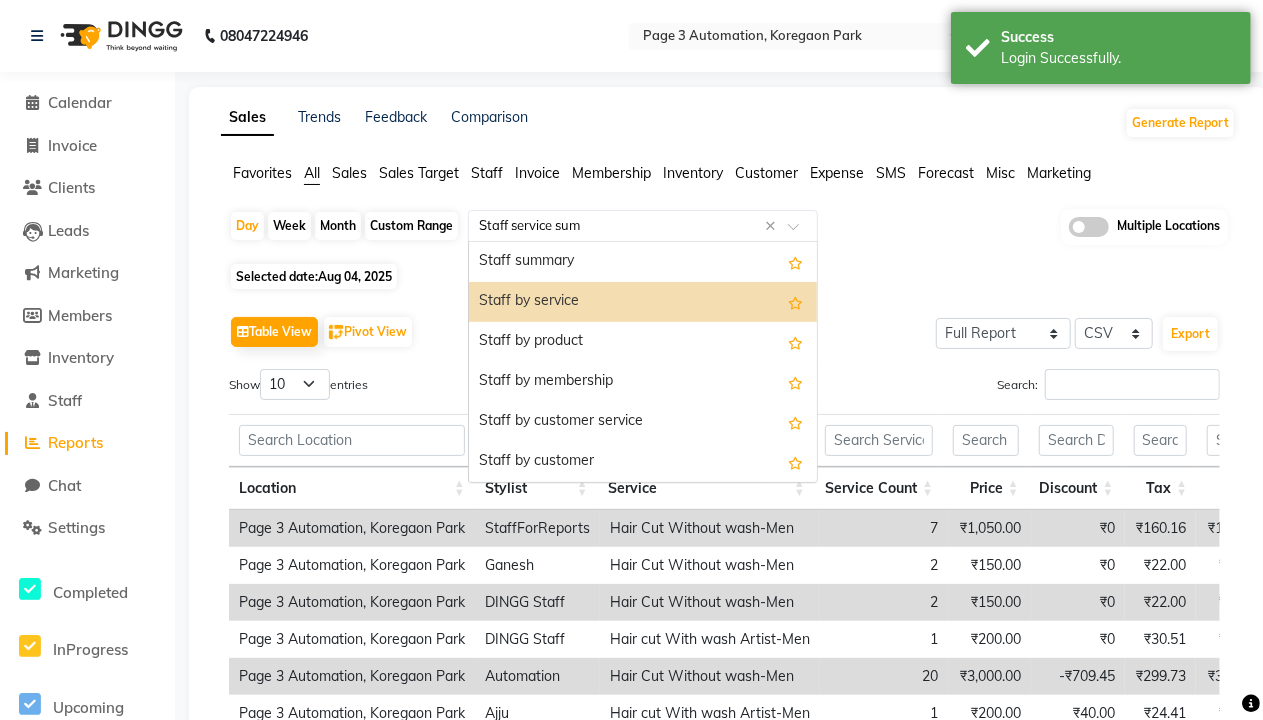 scroll, scrollTop: 0, scrollLeft: 0, axis: both 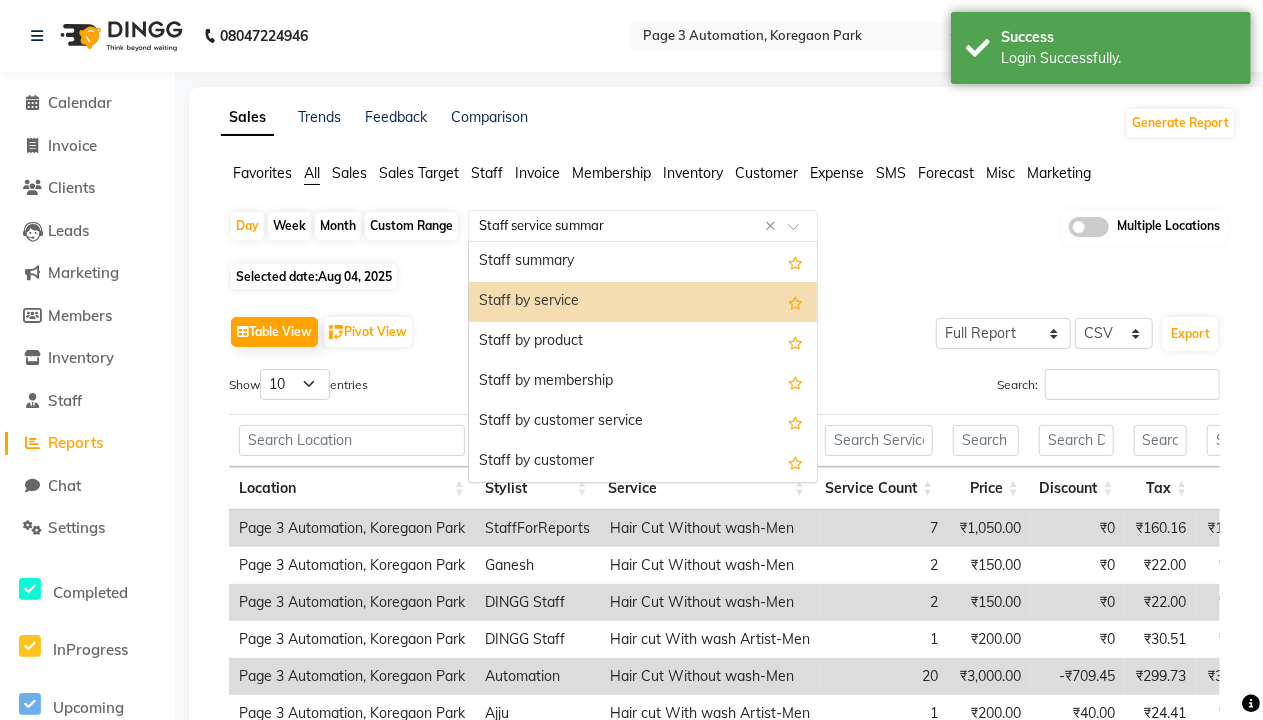 type on "Staff service summary" 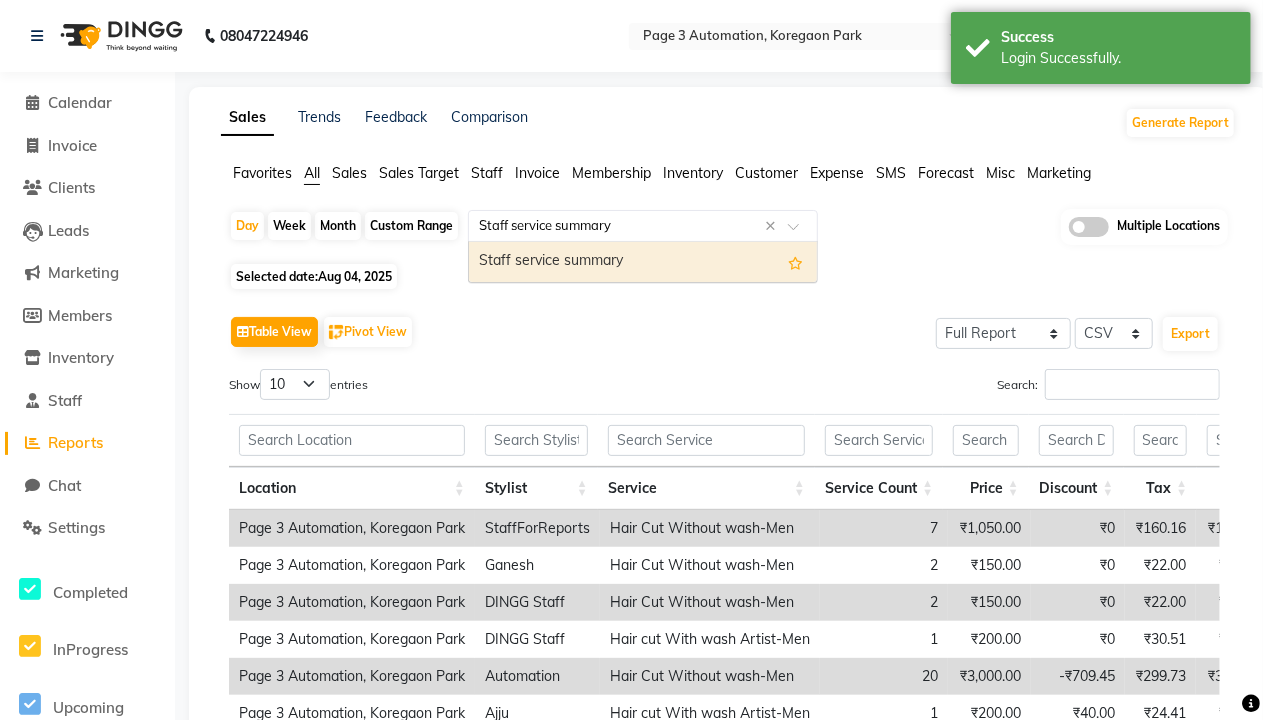 click on "Staff service summary" at bounding box center (643, 262) 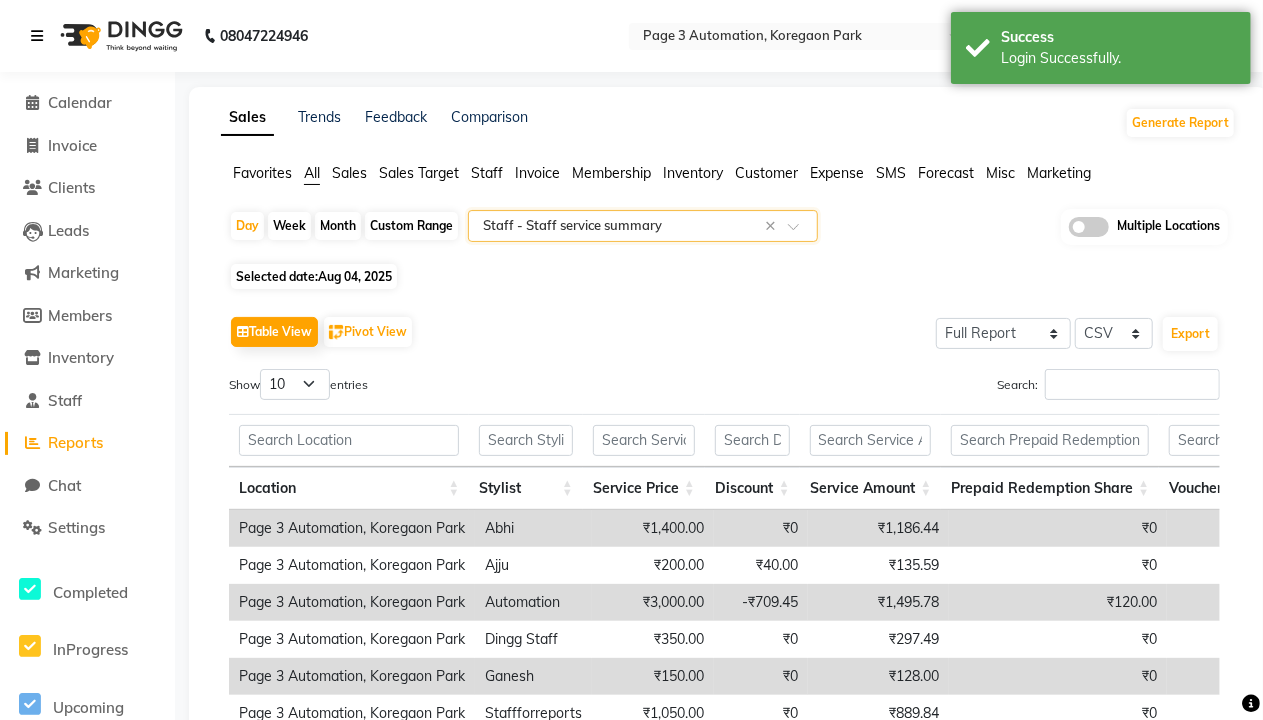 click at bounding box center [37, 36] 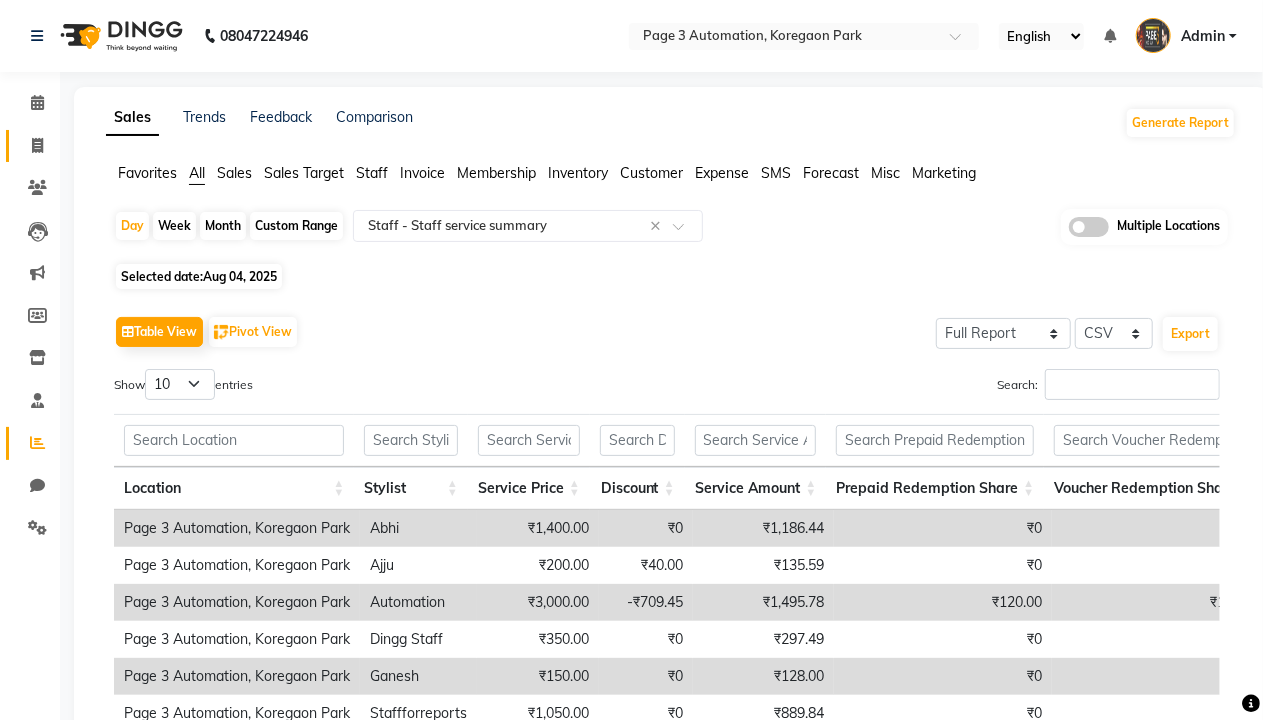 click 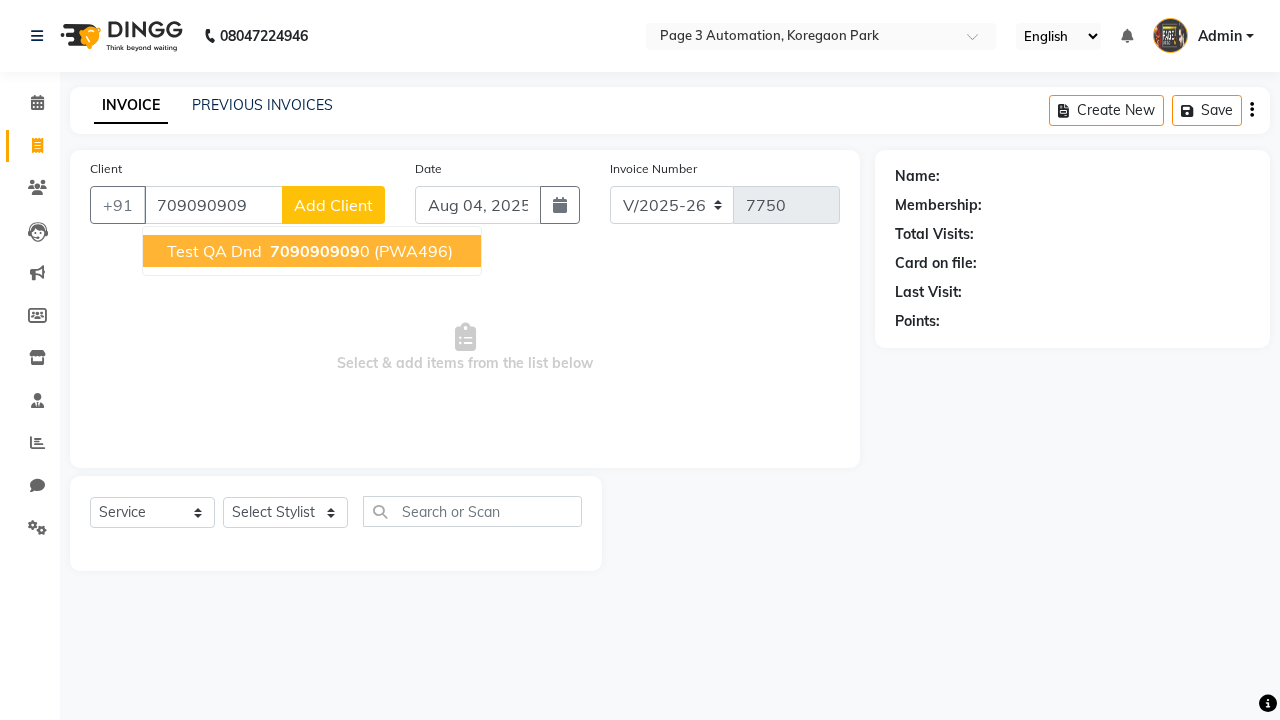 click on "709090909" at bounding box center (315, 251) 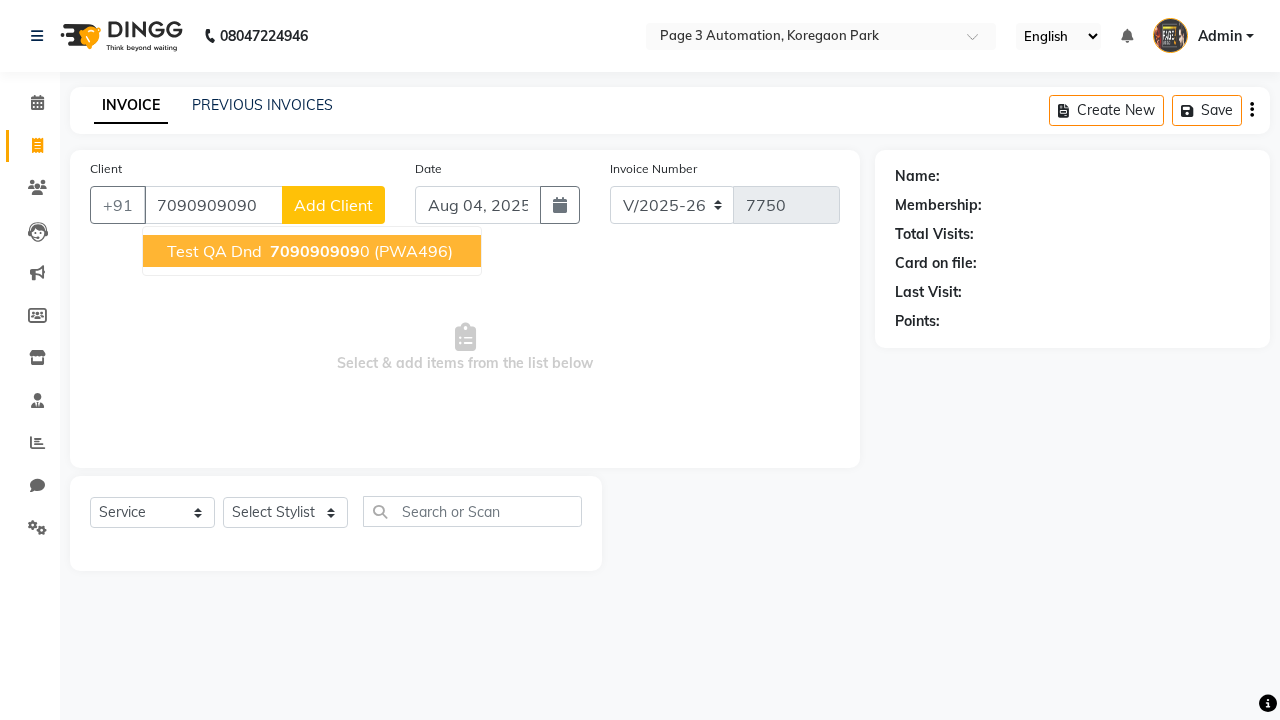 type on "7090909090" 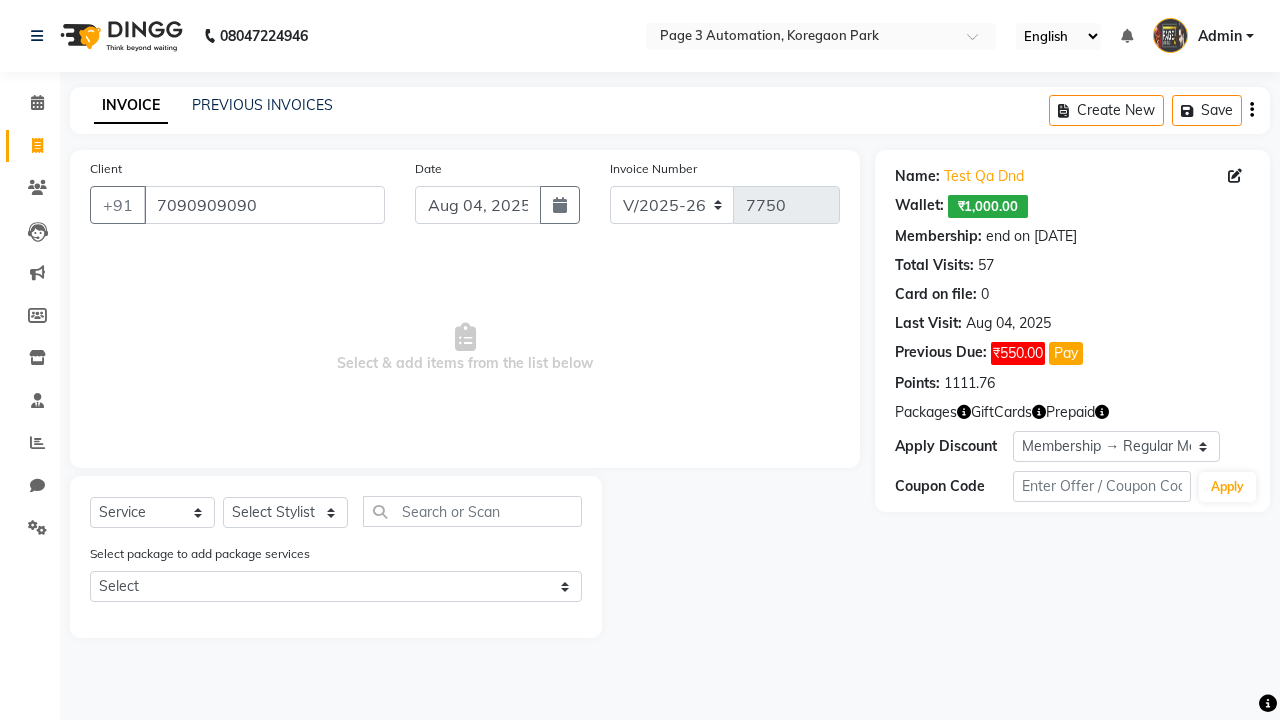 select on "0:" 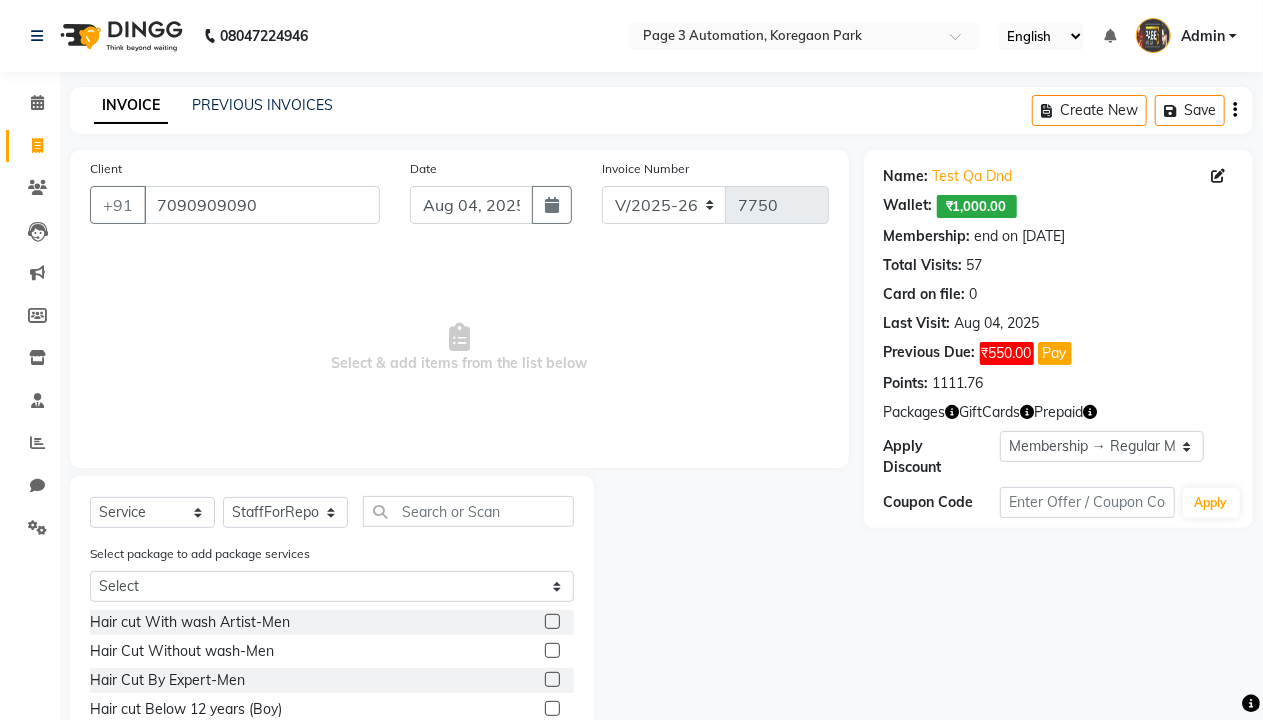 click 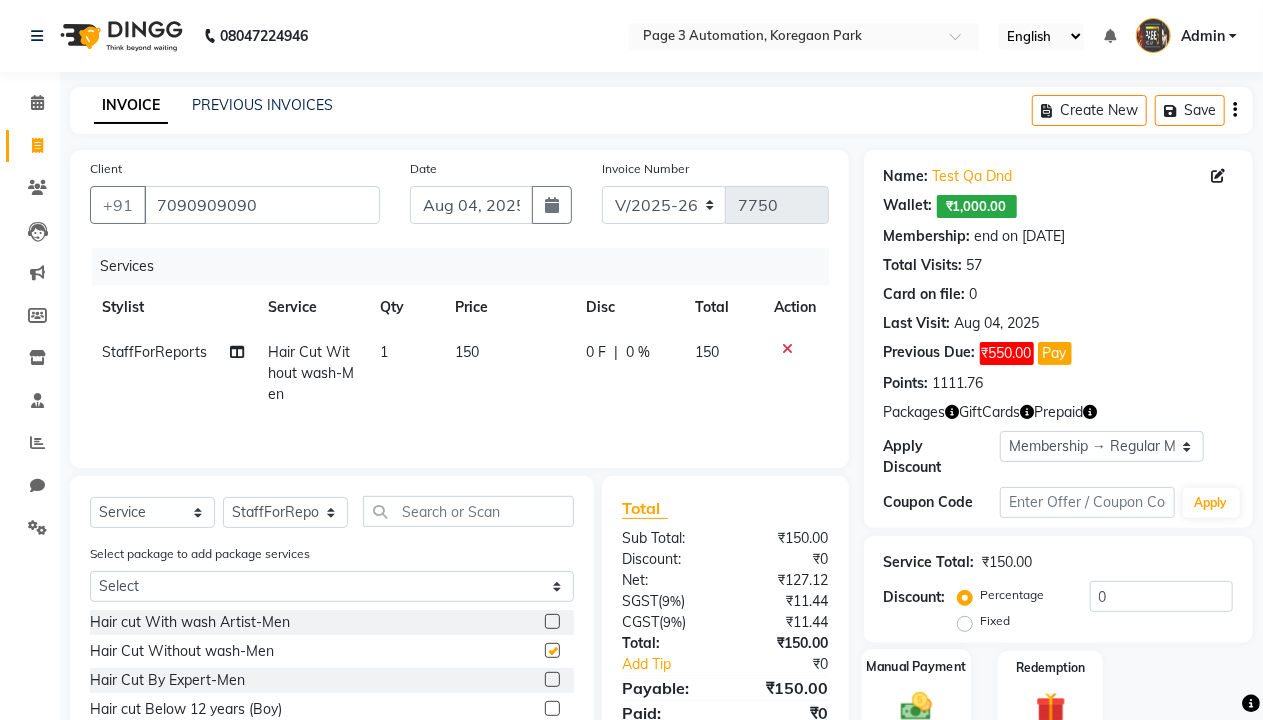 click 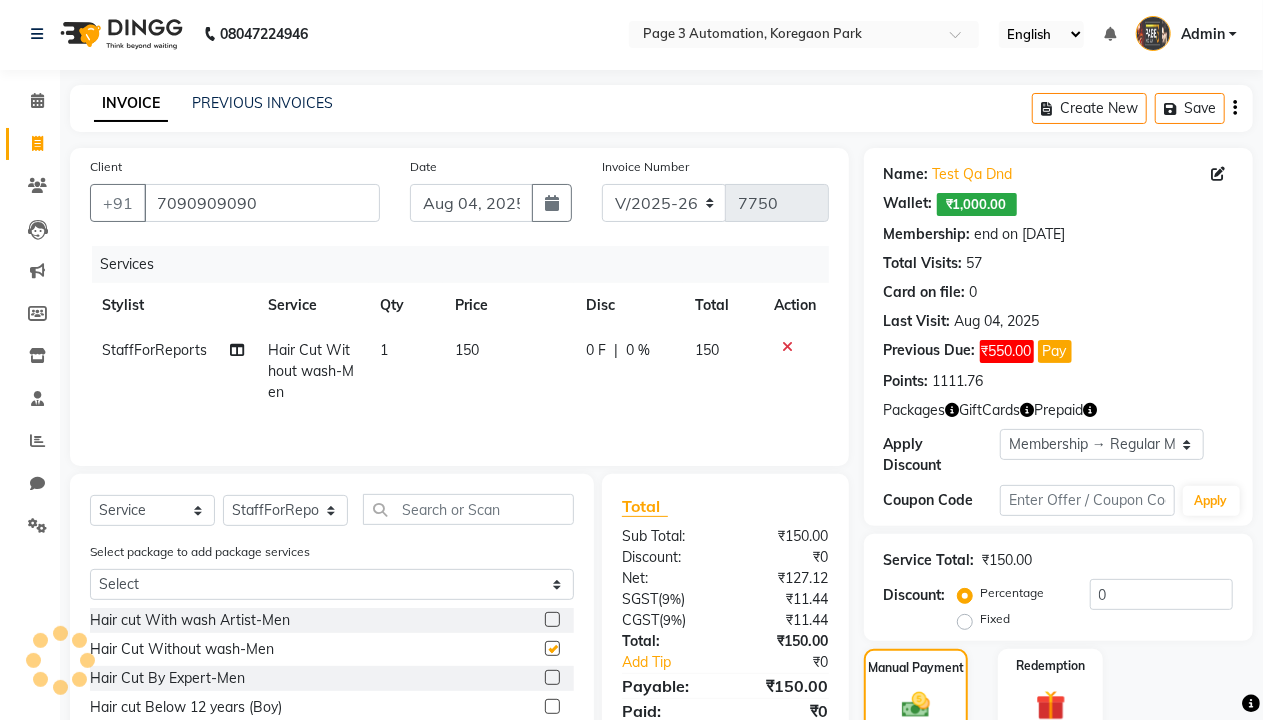 click on "ONLINE" 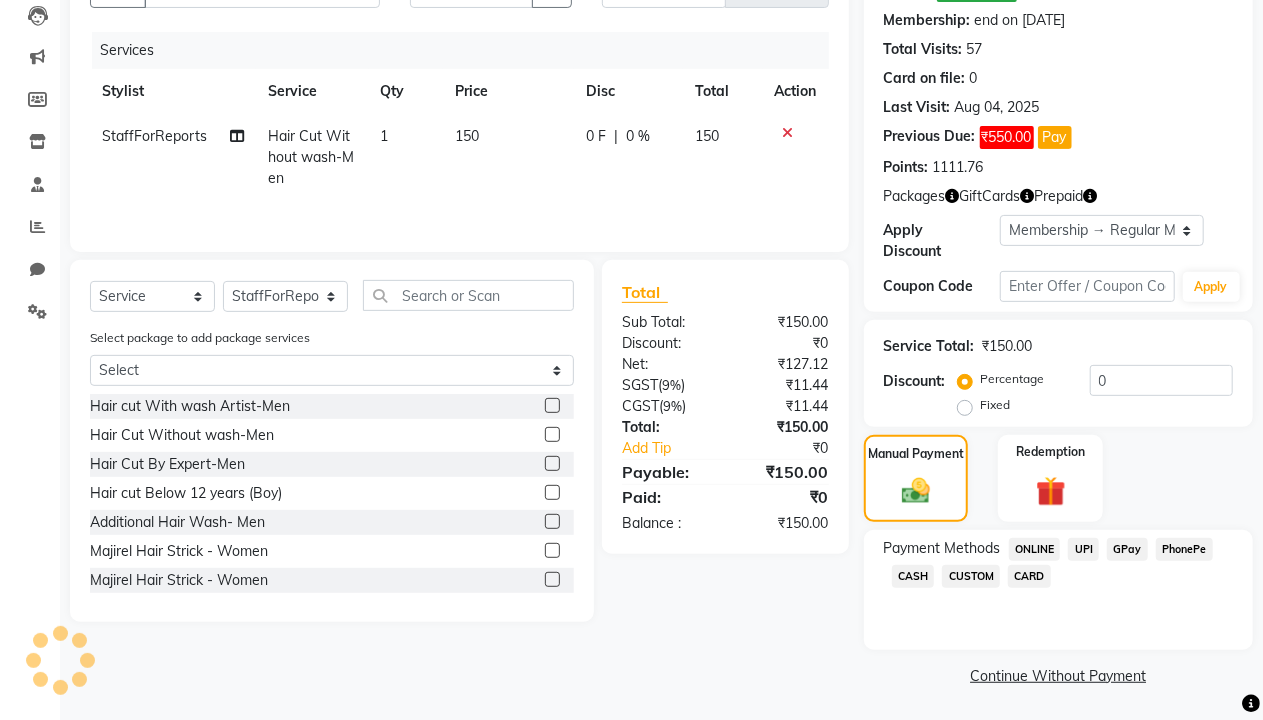 checkbox on "false" 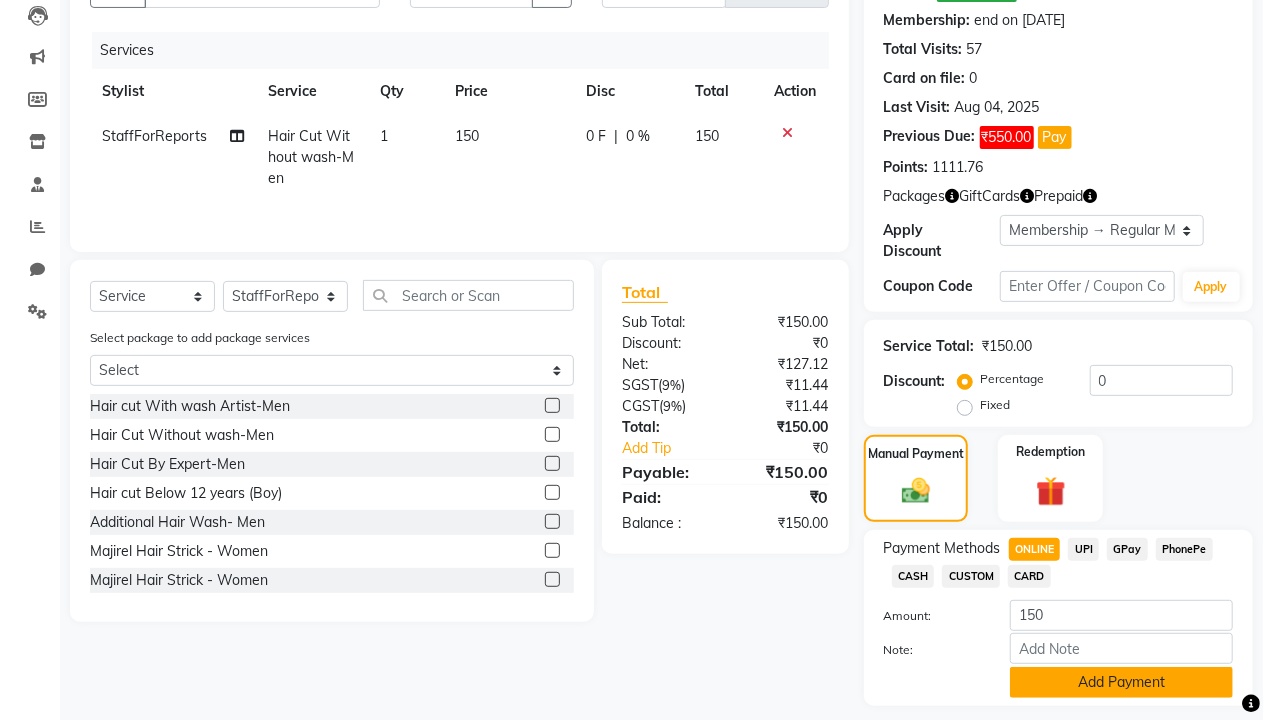 click on "Add Payment" 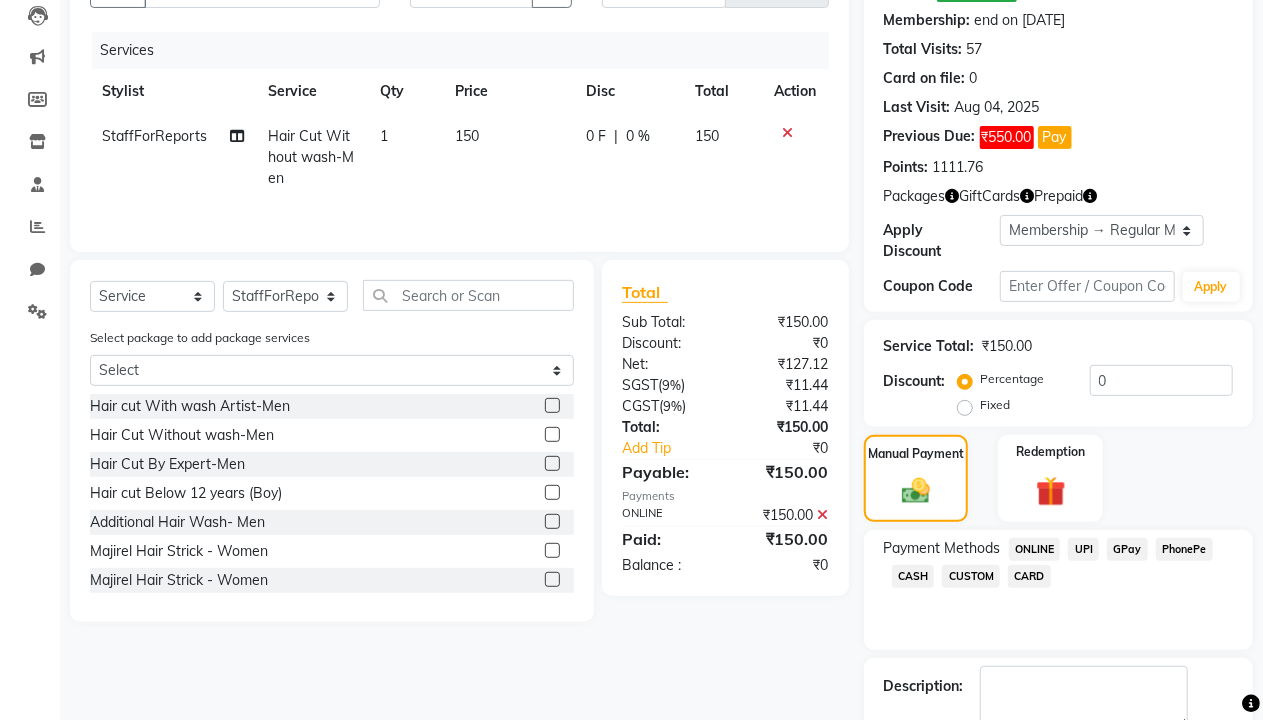 scroll, scrollTop: 328, scrollLeft: 0, axis: vertical 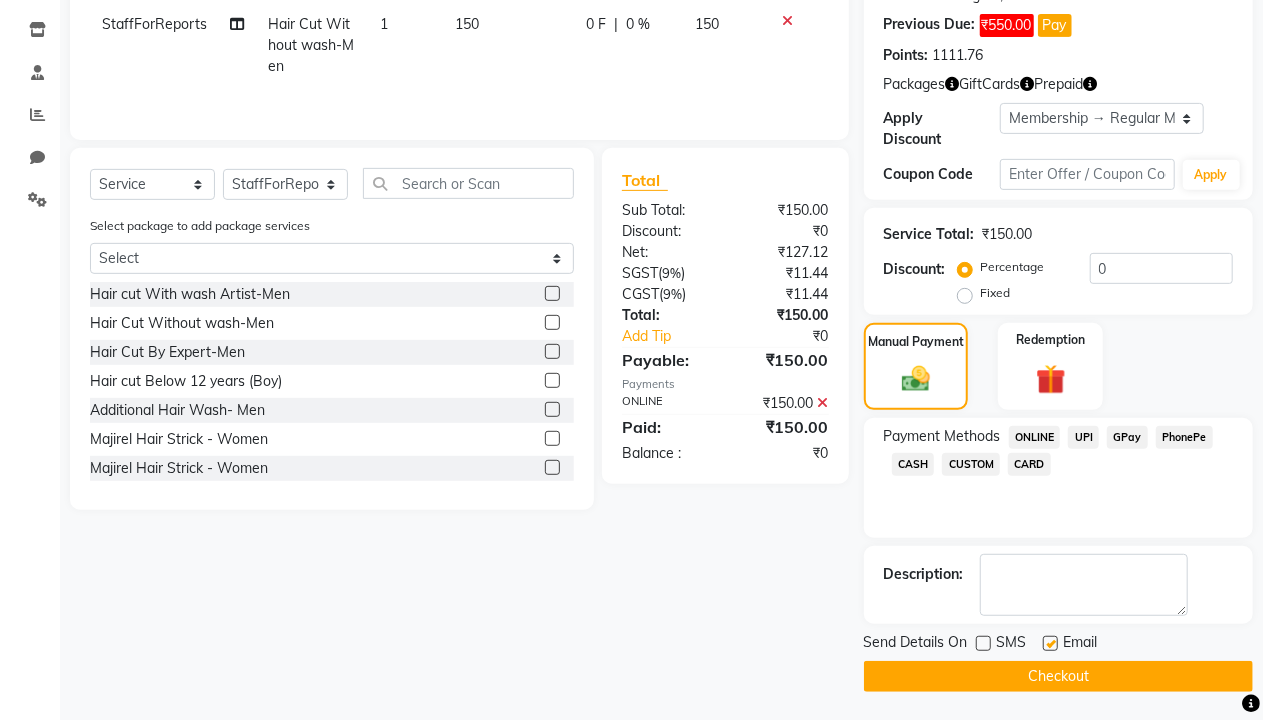 click 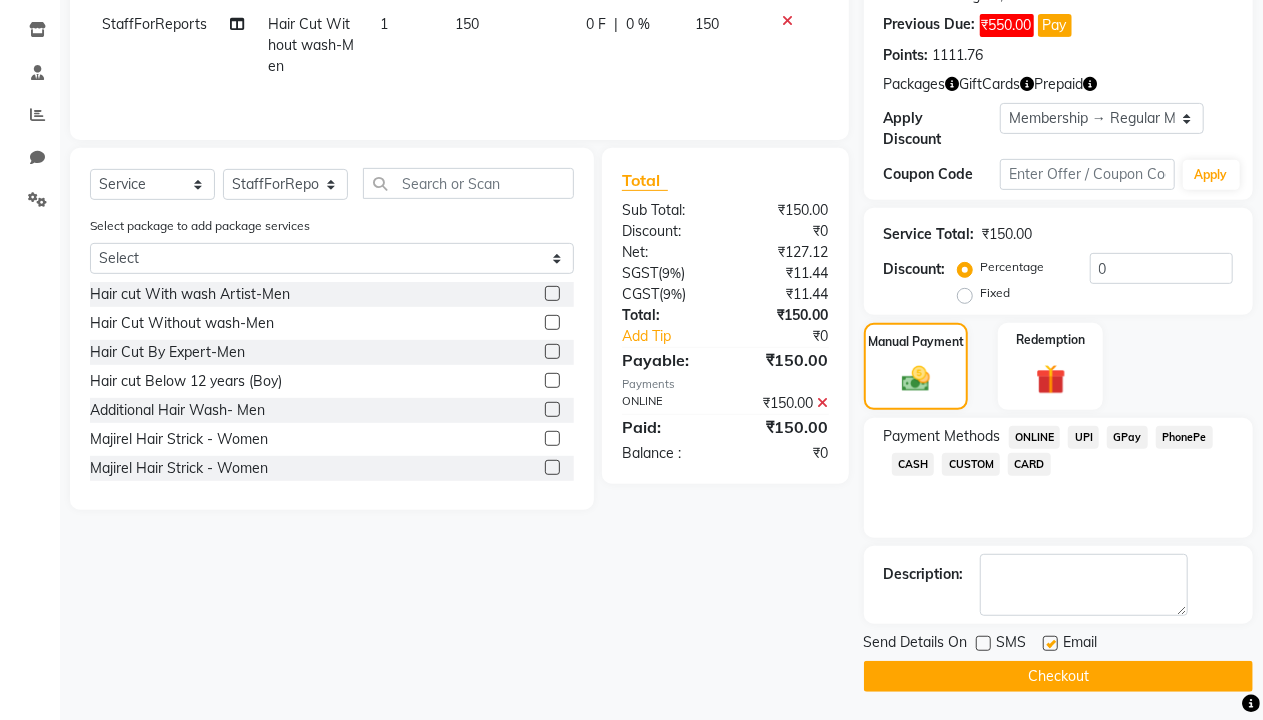 click at bounding box center [1049, 644] 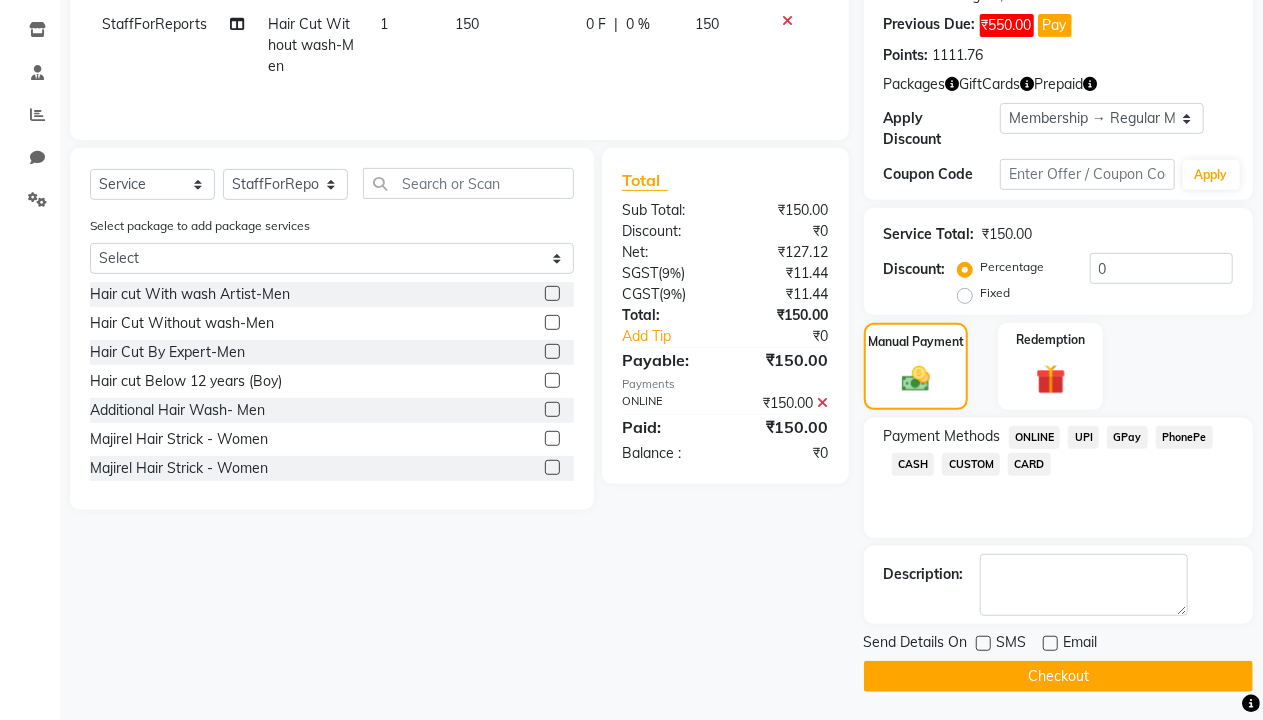 click on "Checkout" 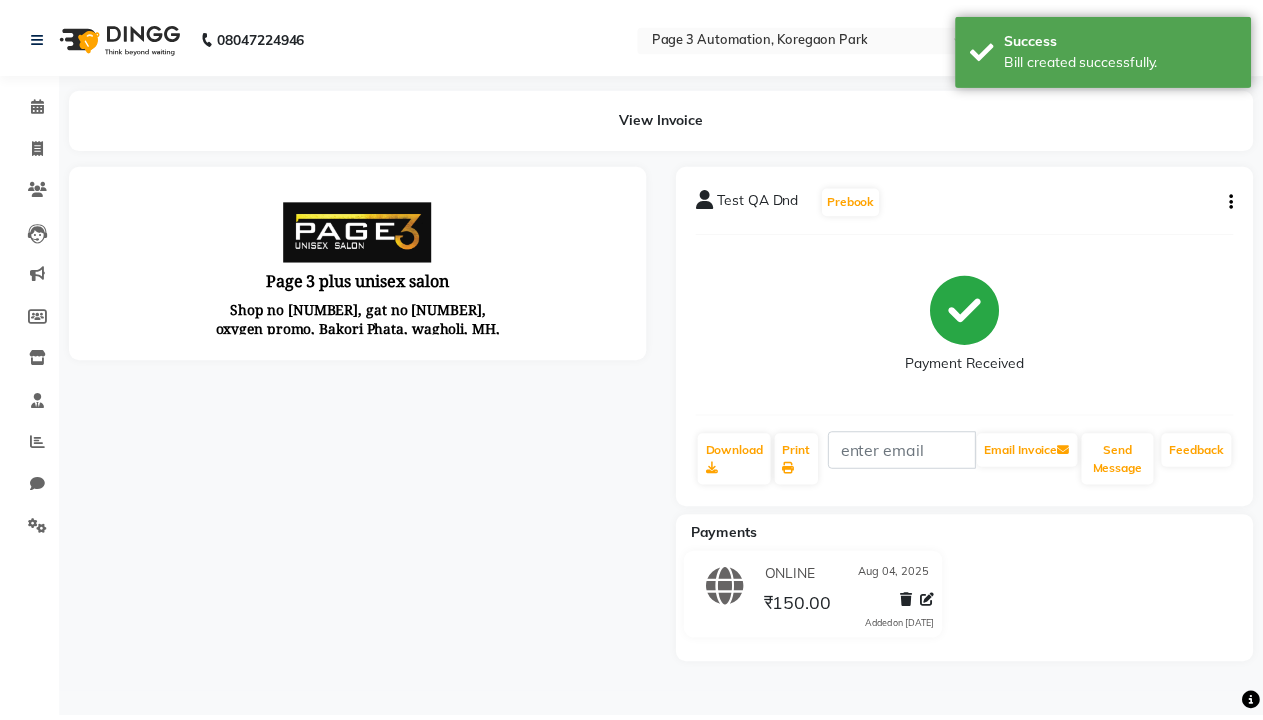 scroll, scrollTop: 0, scrollLeft: 0, axis: both 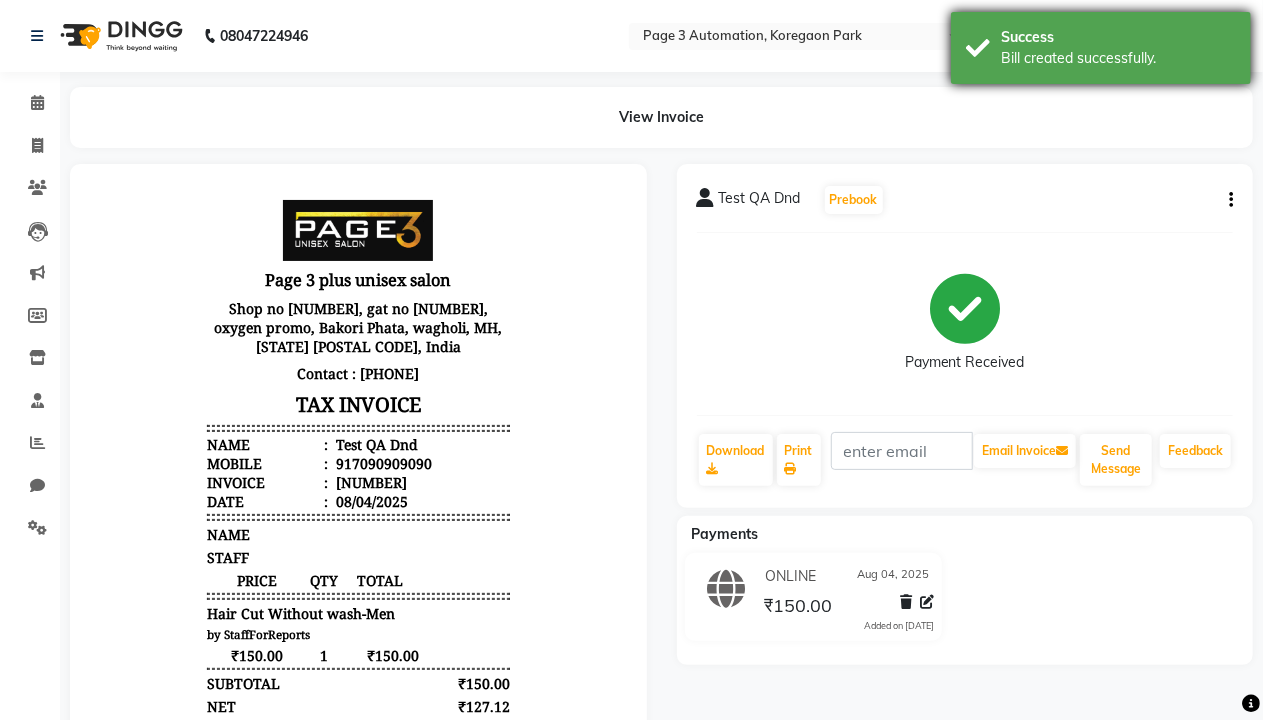 click on "Bill created successfully." at bounding box center (1118, 58) 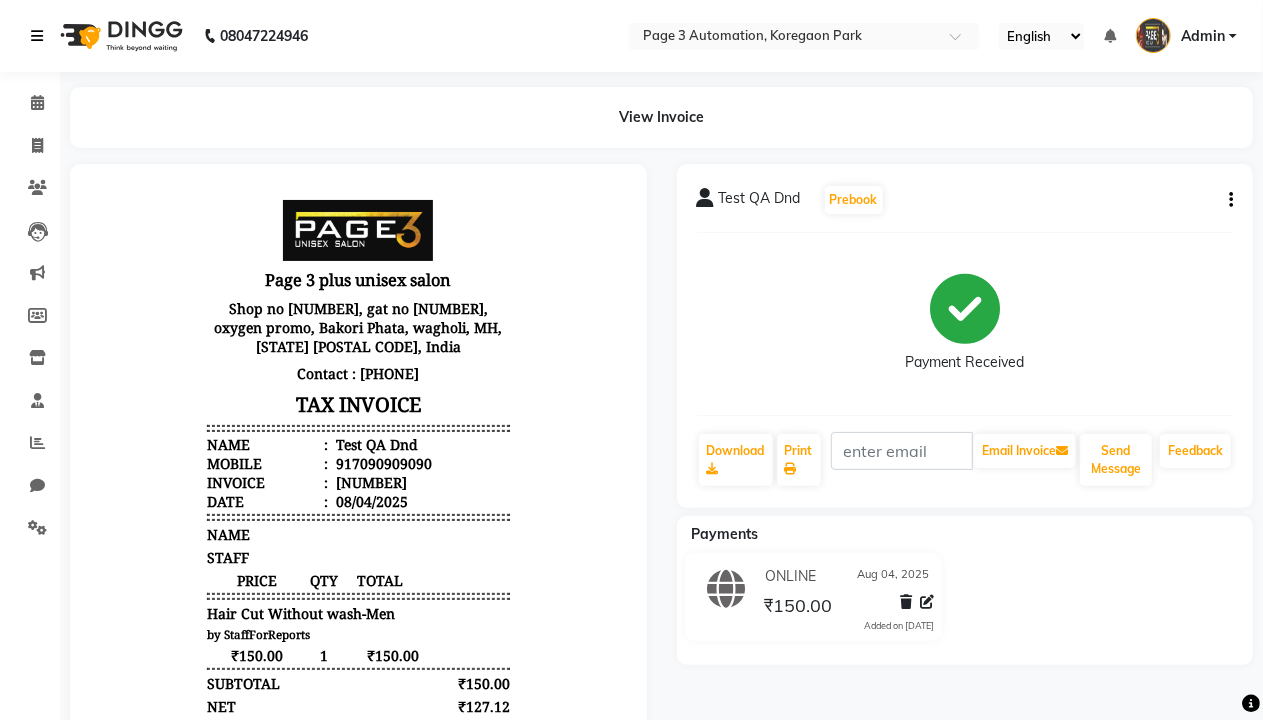 click at bounding box center (37, 36) 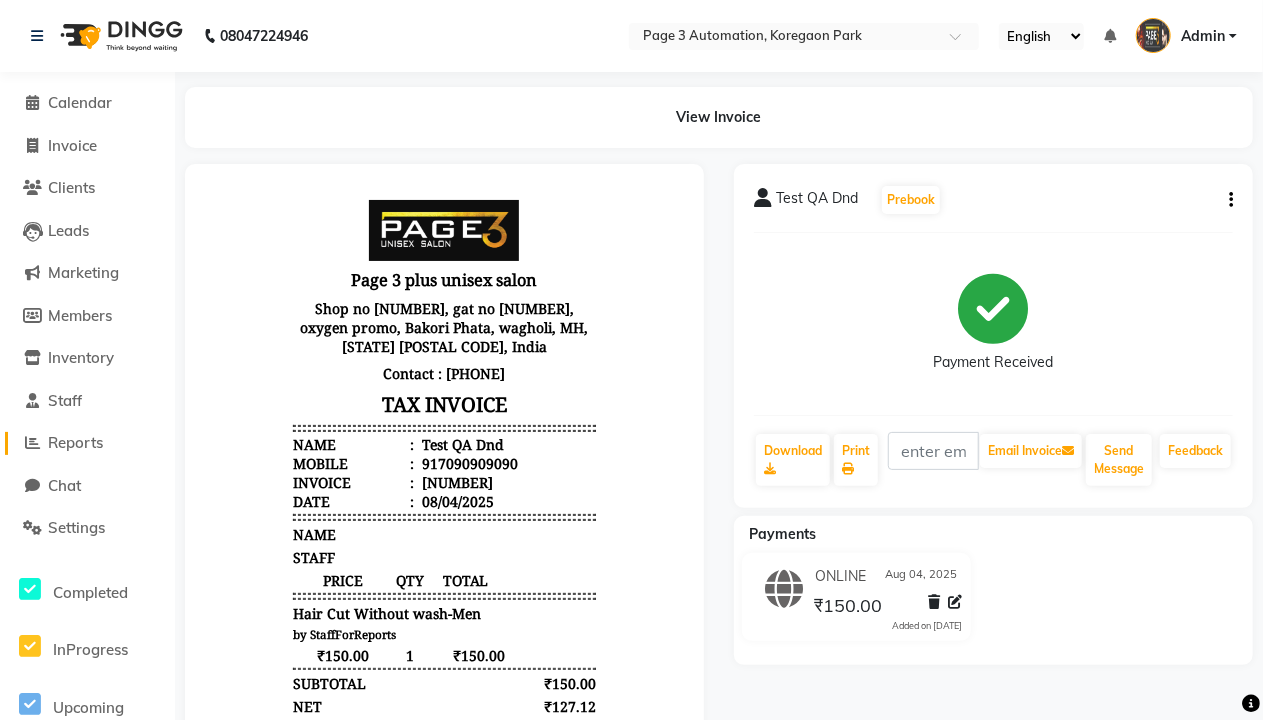 click on "Reports" 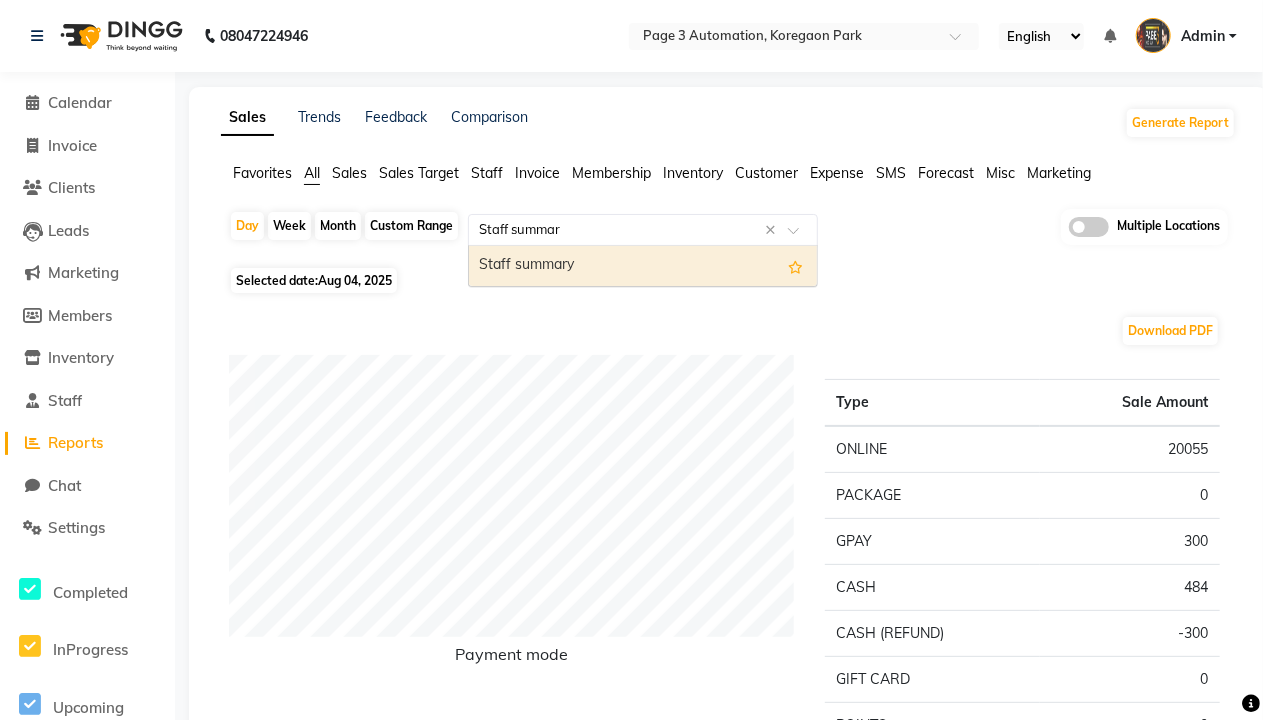 type on "Staff summary" 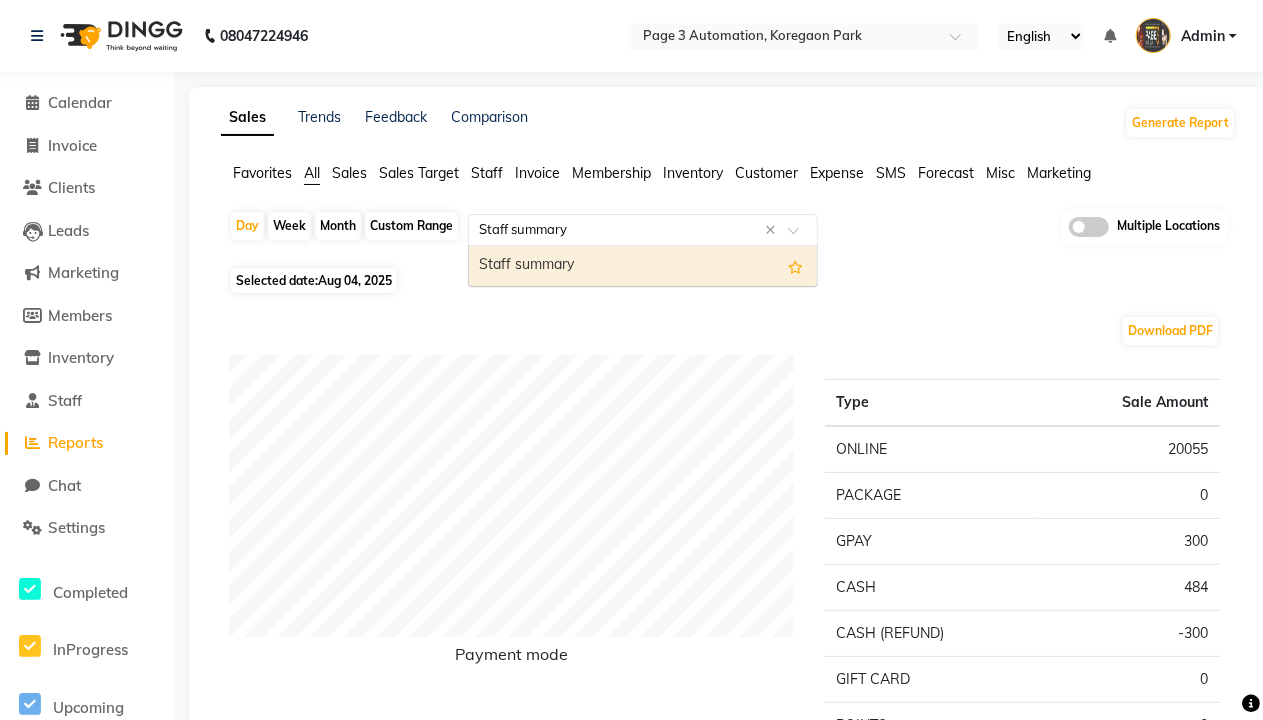 click on "Staff summary" at bounding box center [643, 266] 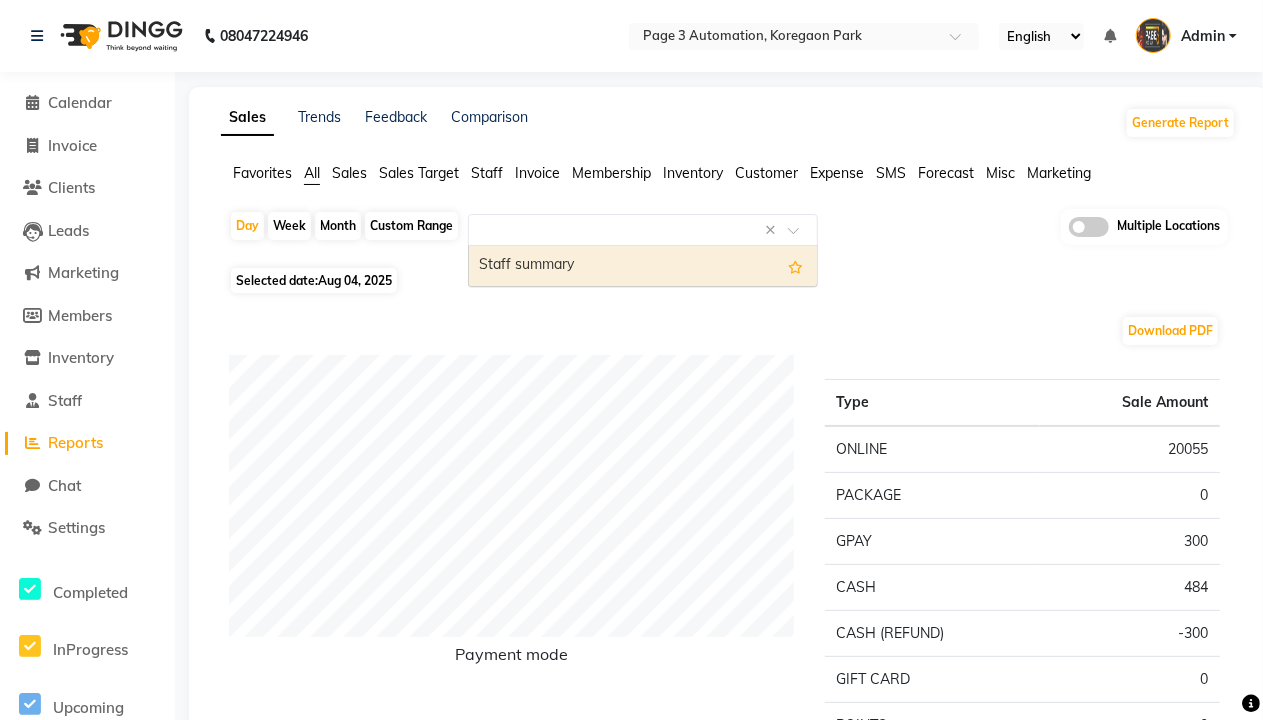 select on "full_report" 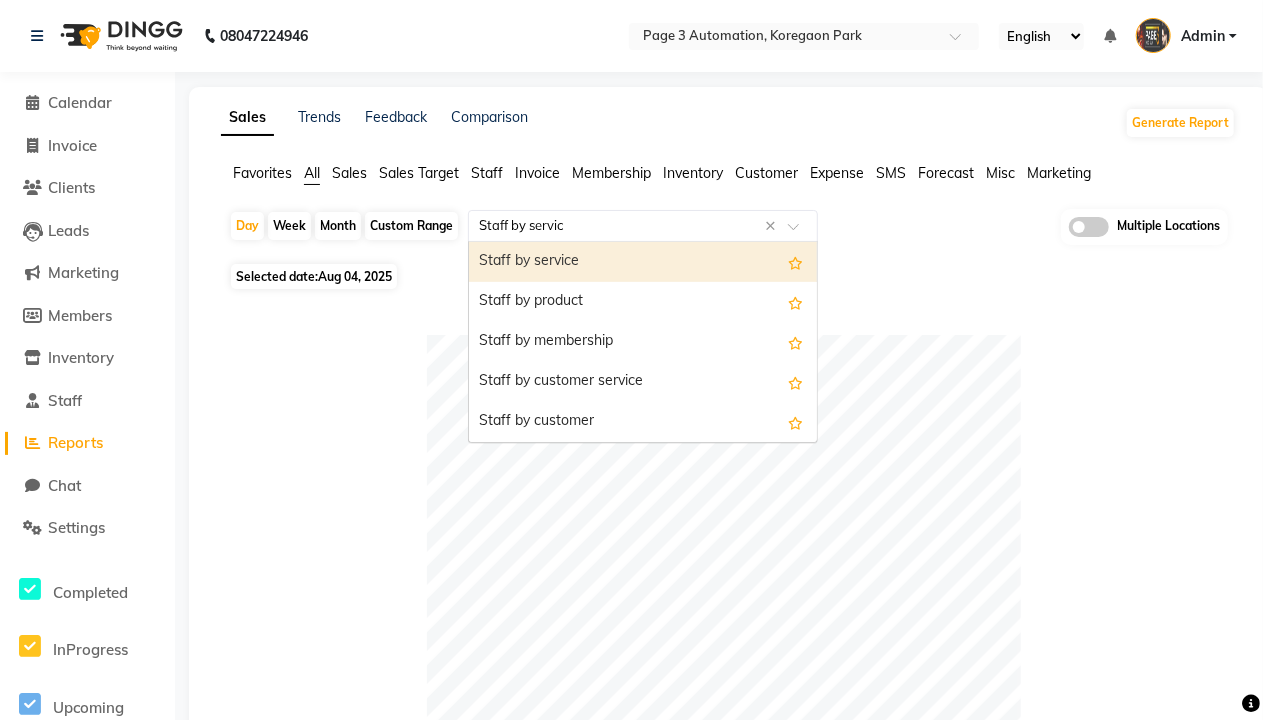 type on "Staff by service" 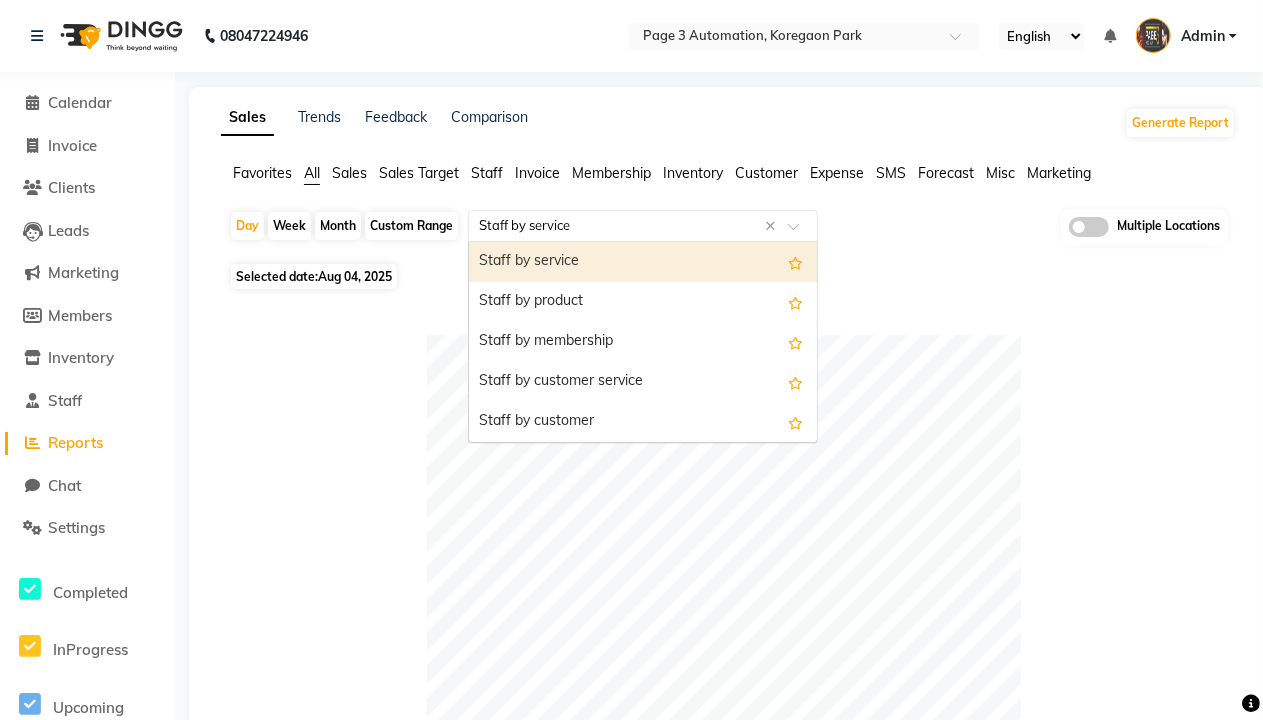 click on "Staff by service" at bounding box center (643, 262) 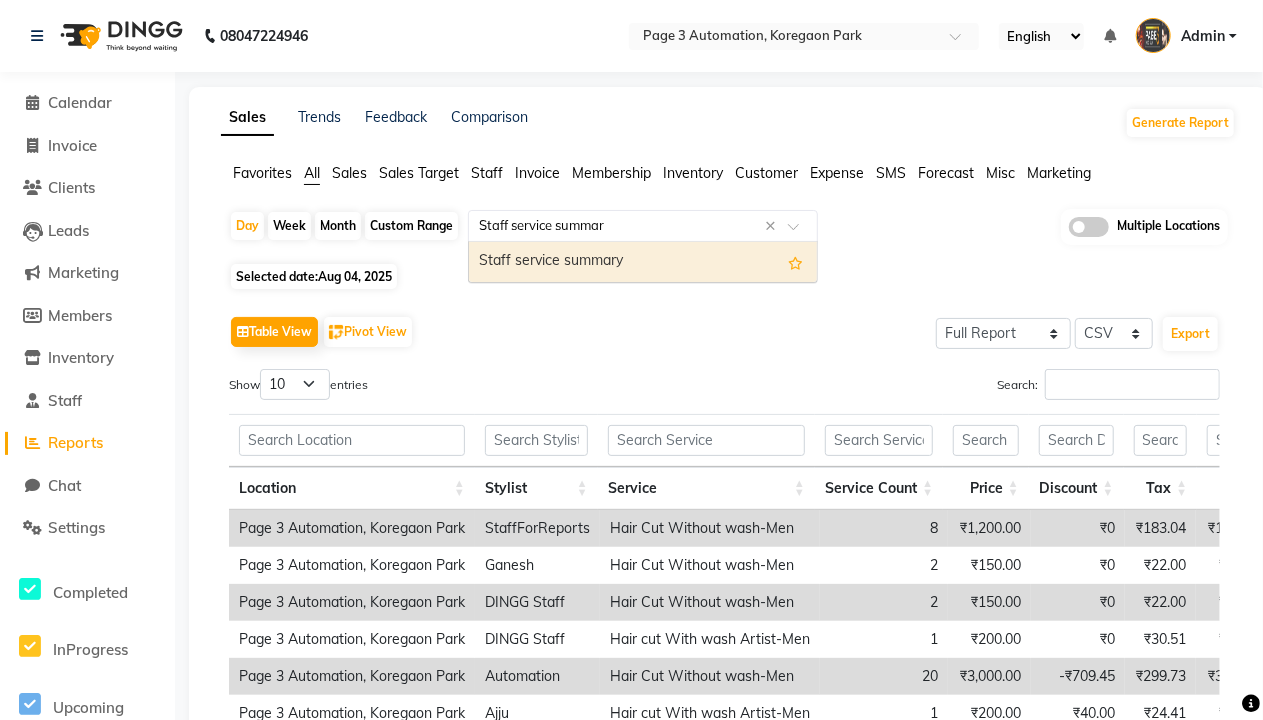 type on "Staff service summary" 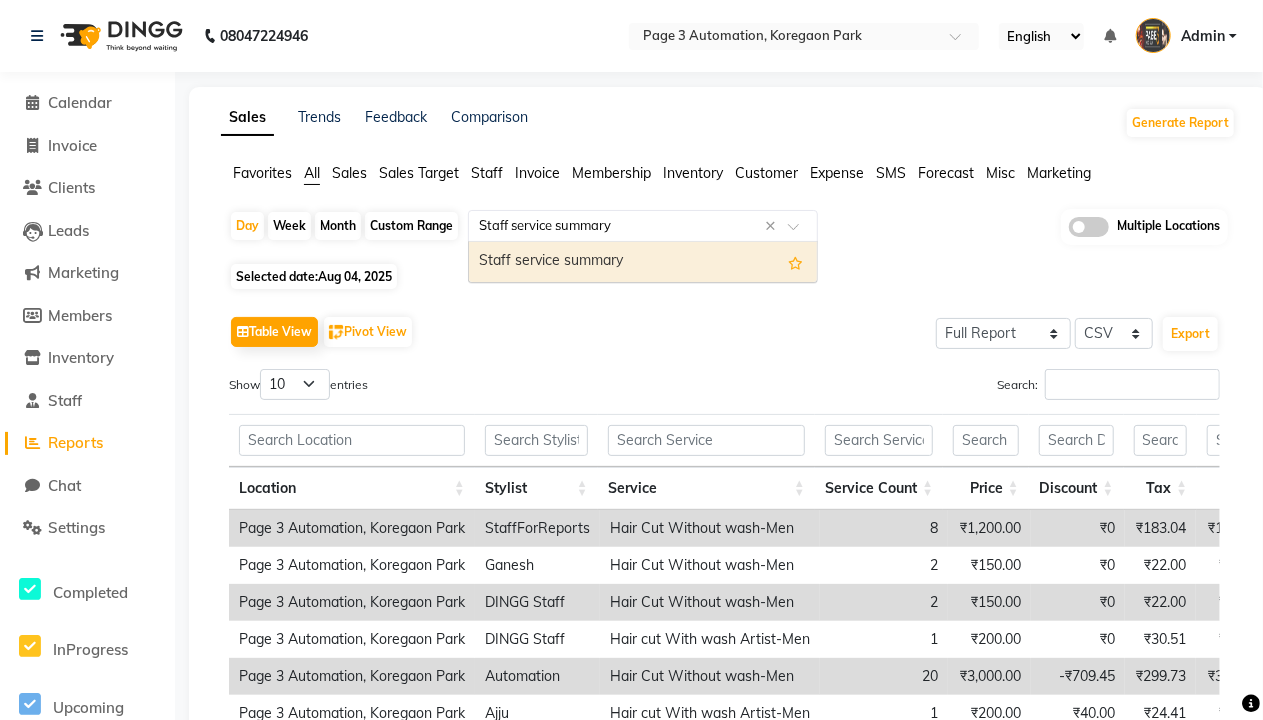 click on "Staff service summary" at bounding box center (643, 262) 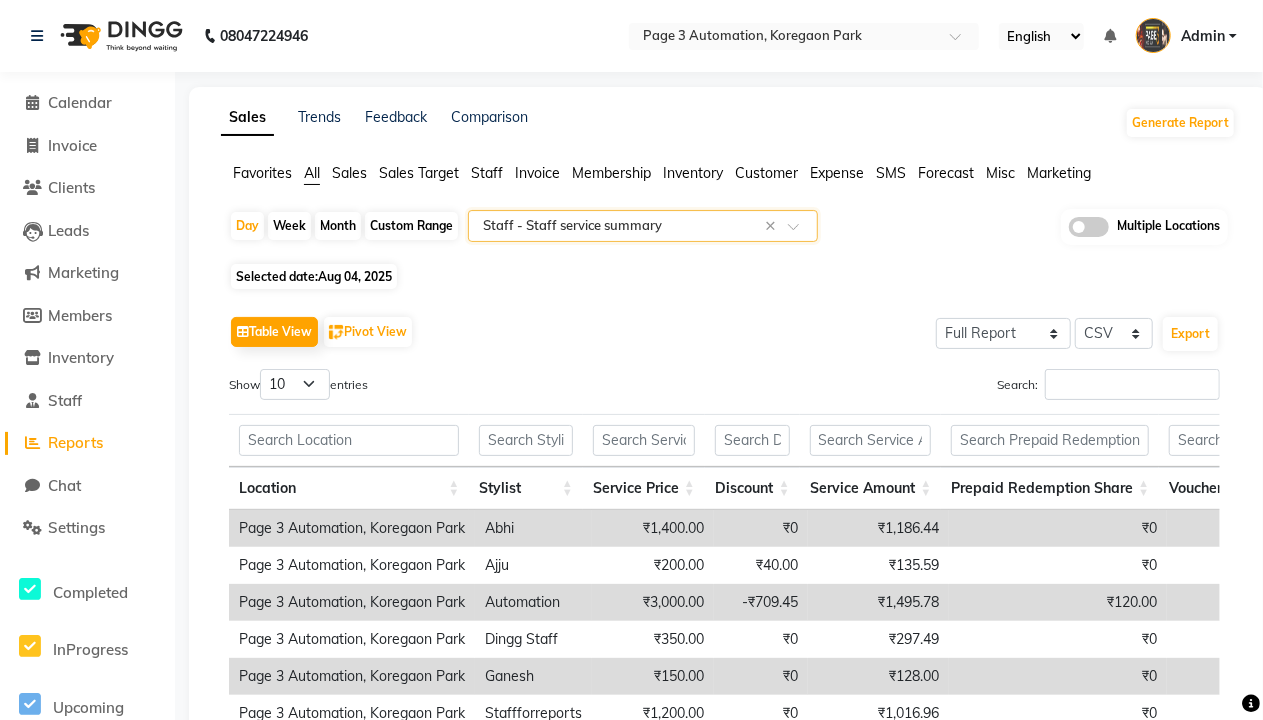 click on "Admin" at bounding box center [1203, 36] 